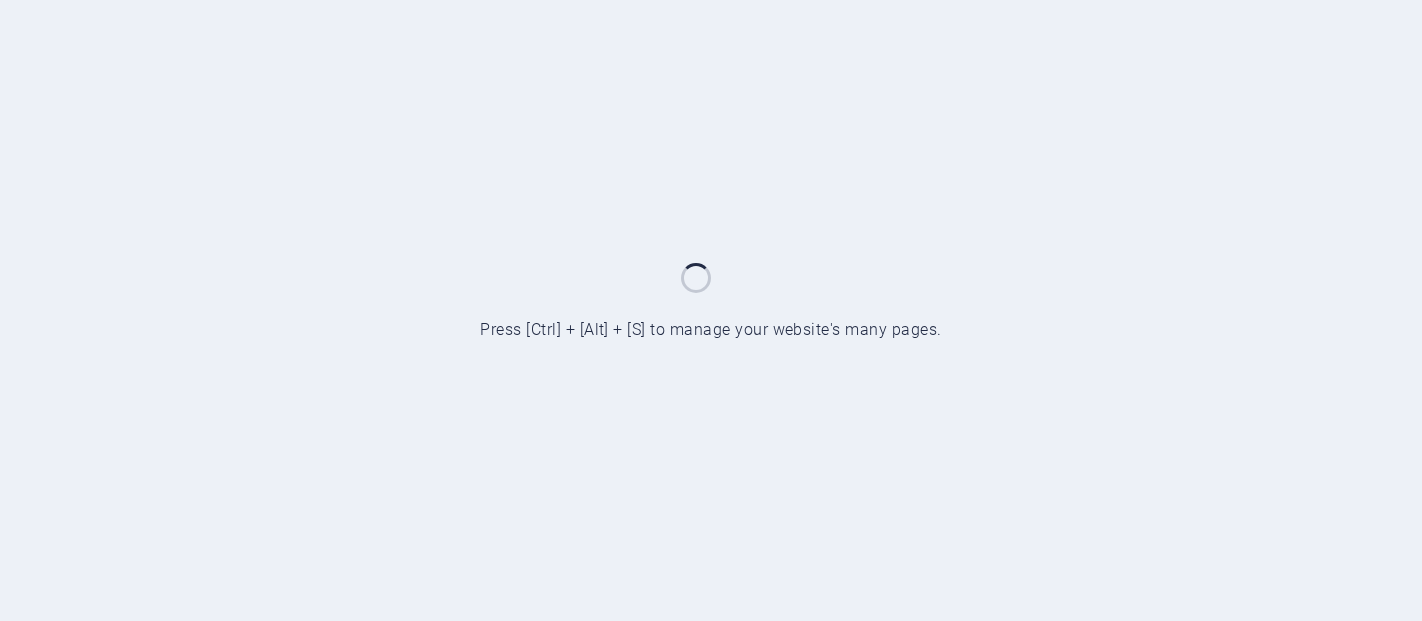 scroll, scrollTop: 0, scrollLeft: 0, axis: both 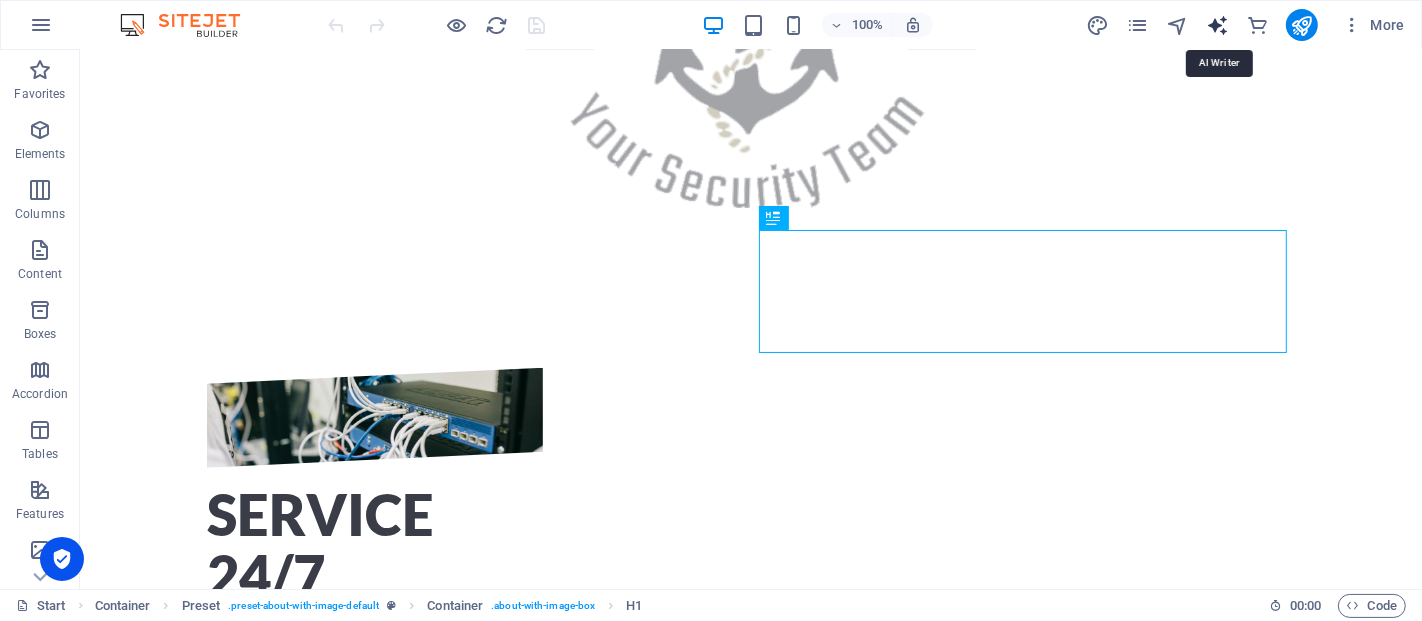 click at bounding box center [1217, 25] 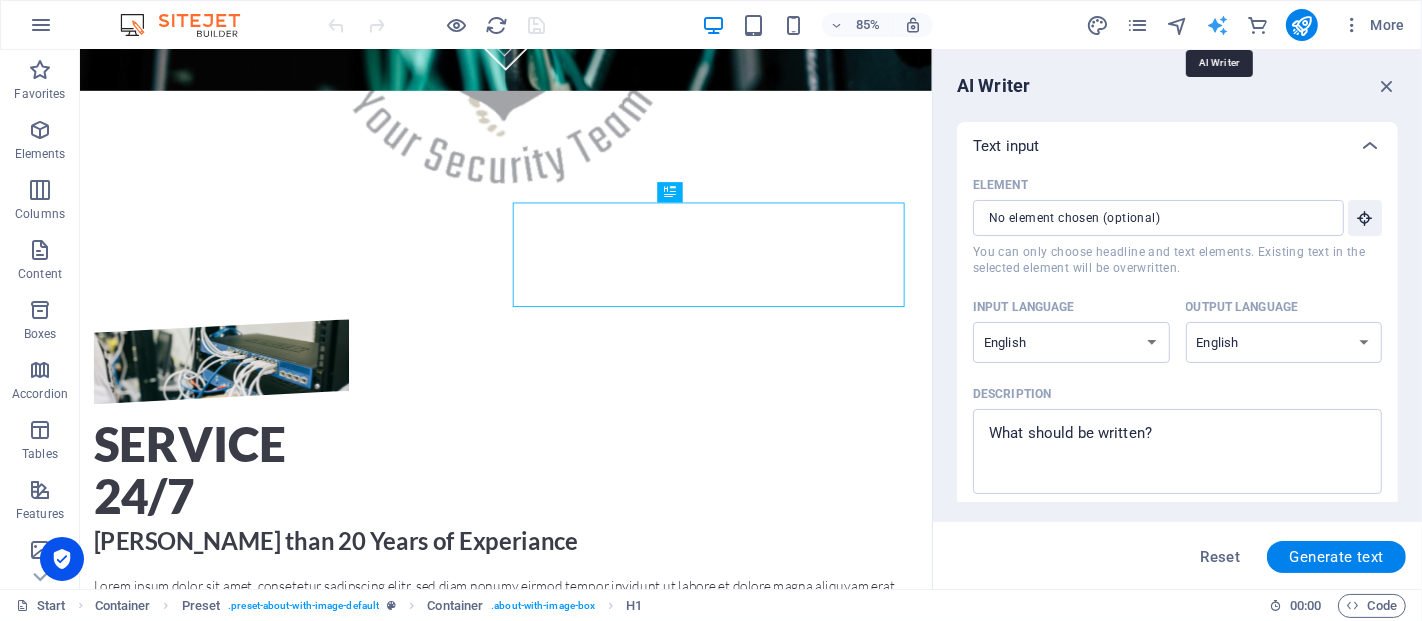 click at bounding box center (1217, 25) 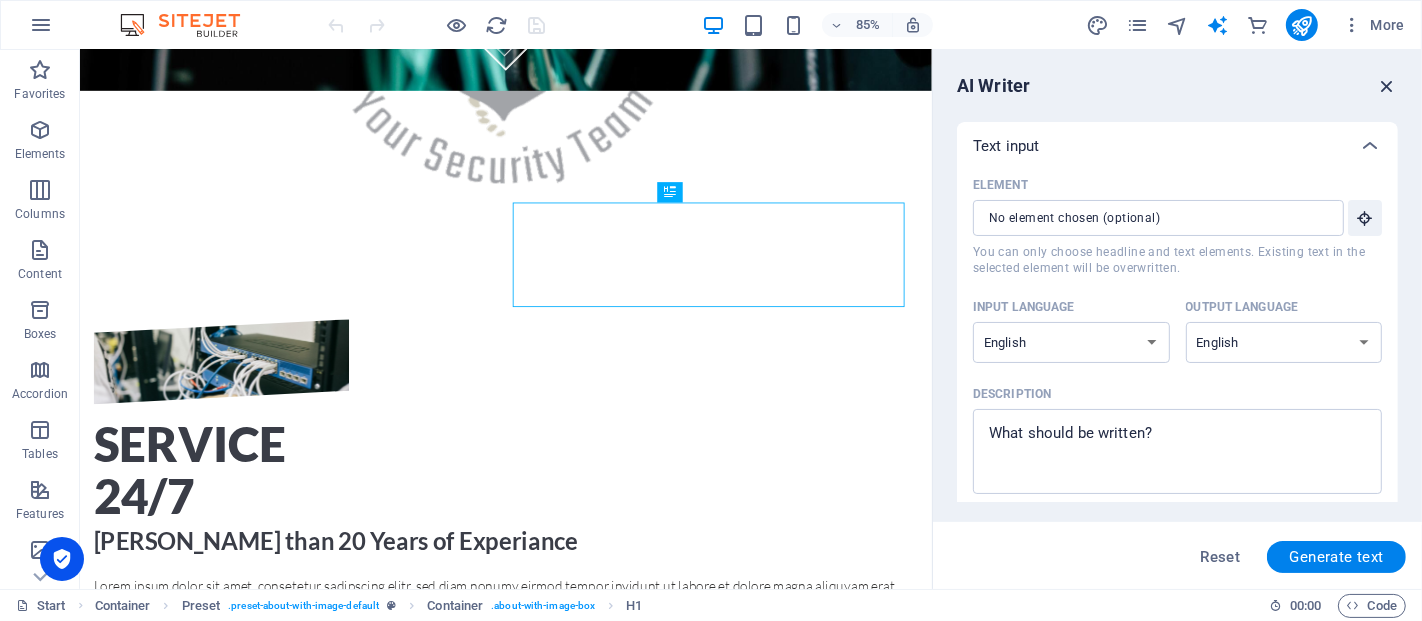 drag, startPoint x: 1391, startPoint y: 84, endPoint x: 1311, endPoint y: 10, distance: 108.97706 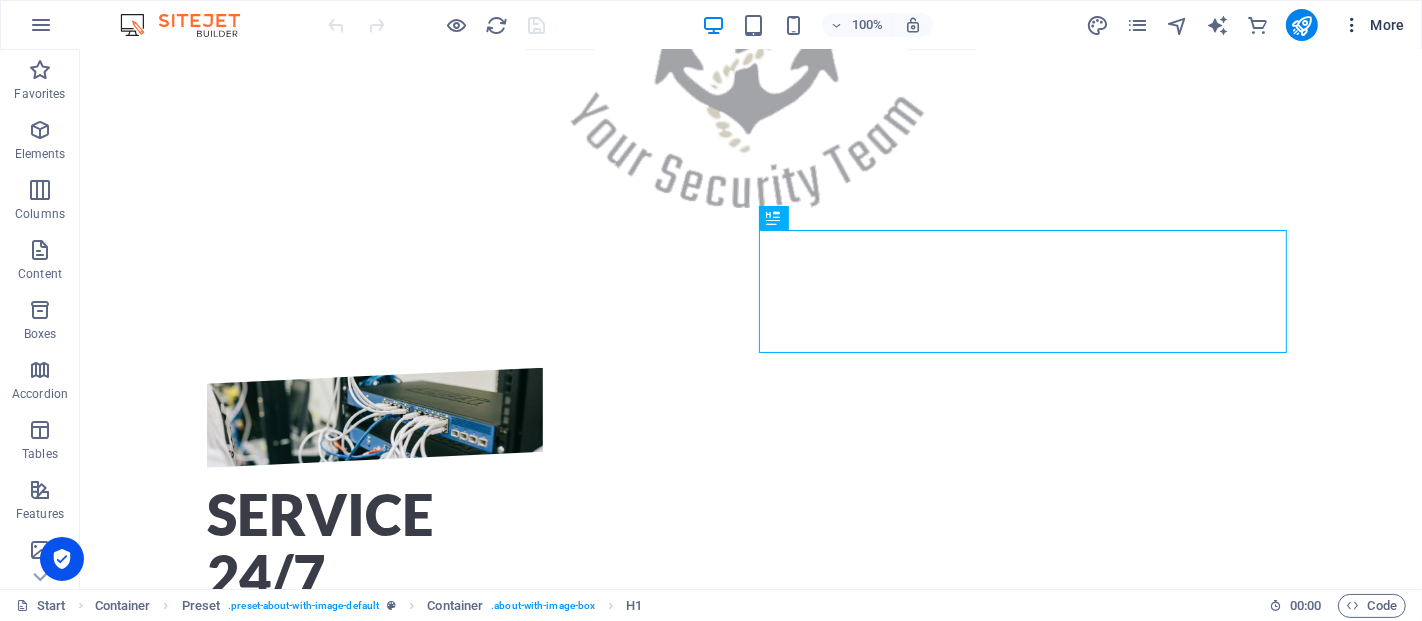 click on "More" at bounding box center (1373, 25) 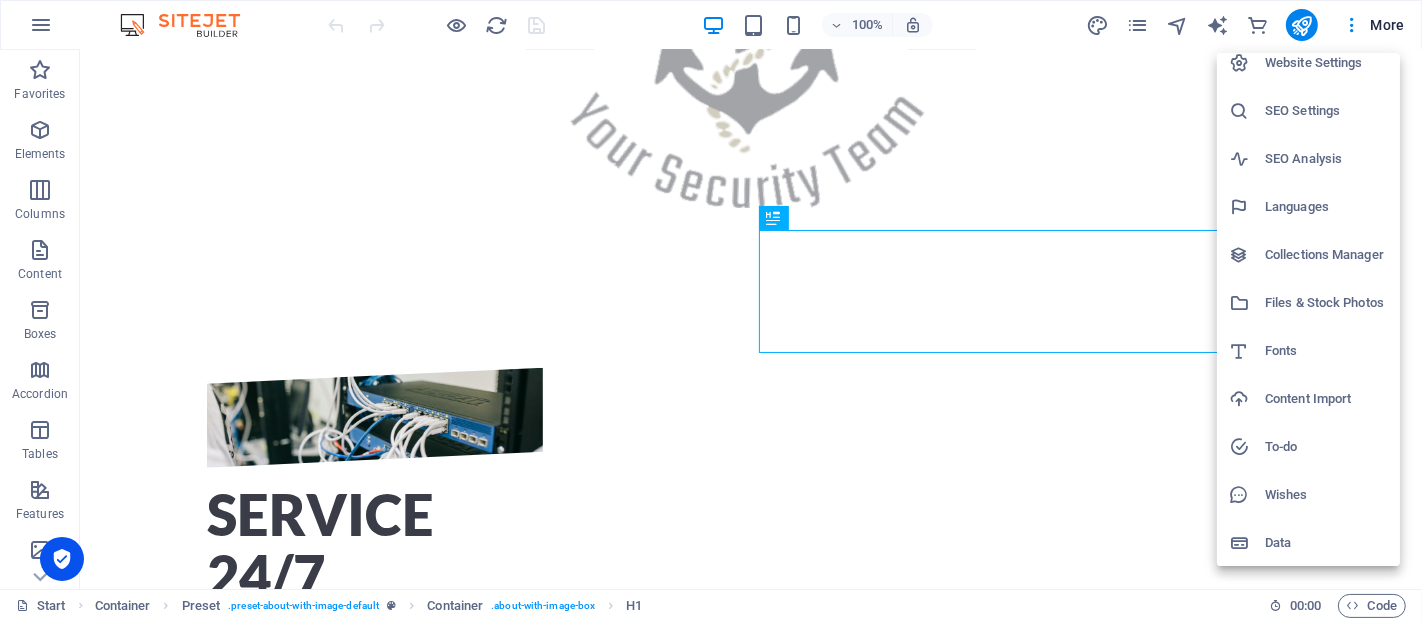 scroll, scrollTop: 0, scrollLeft: 0, axis: both 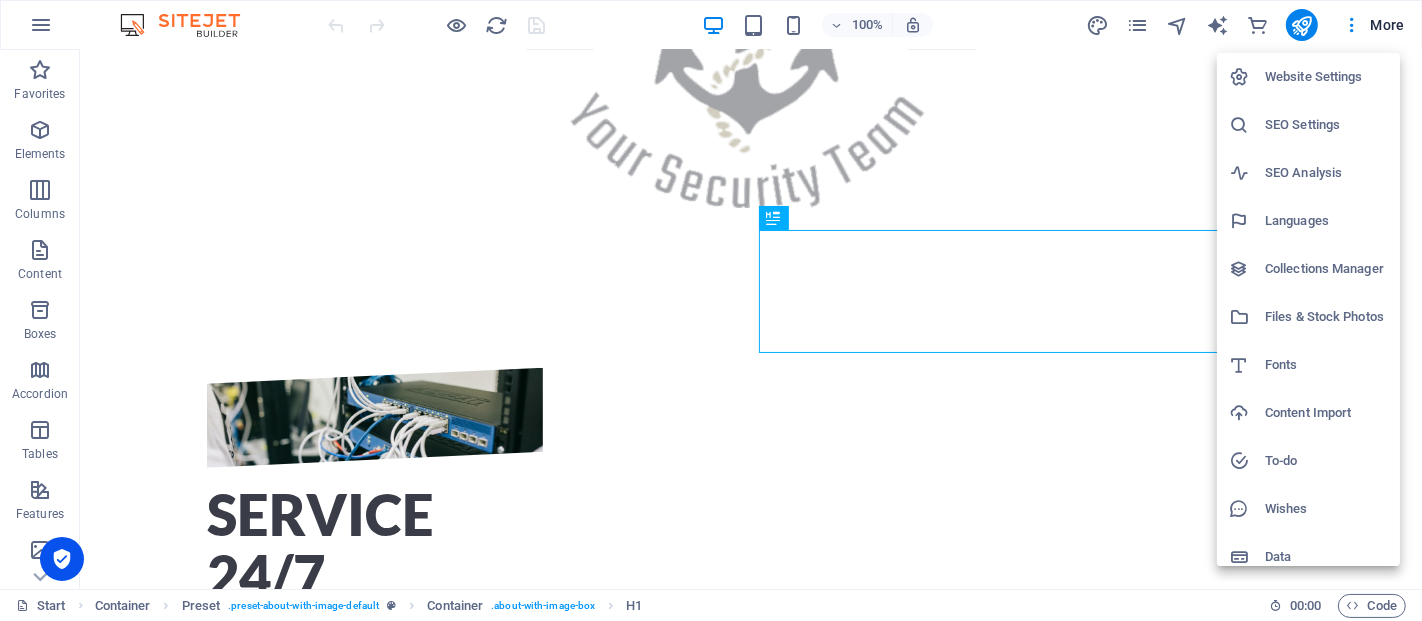 click on "SEO Settings" at bounding box center [1326, 125] 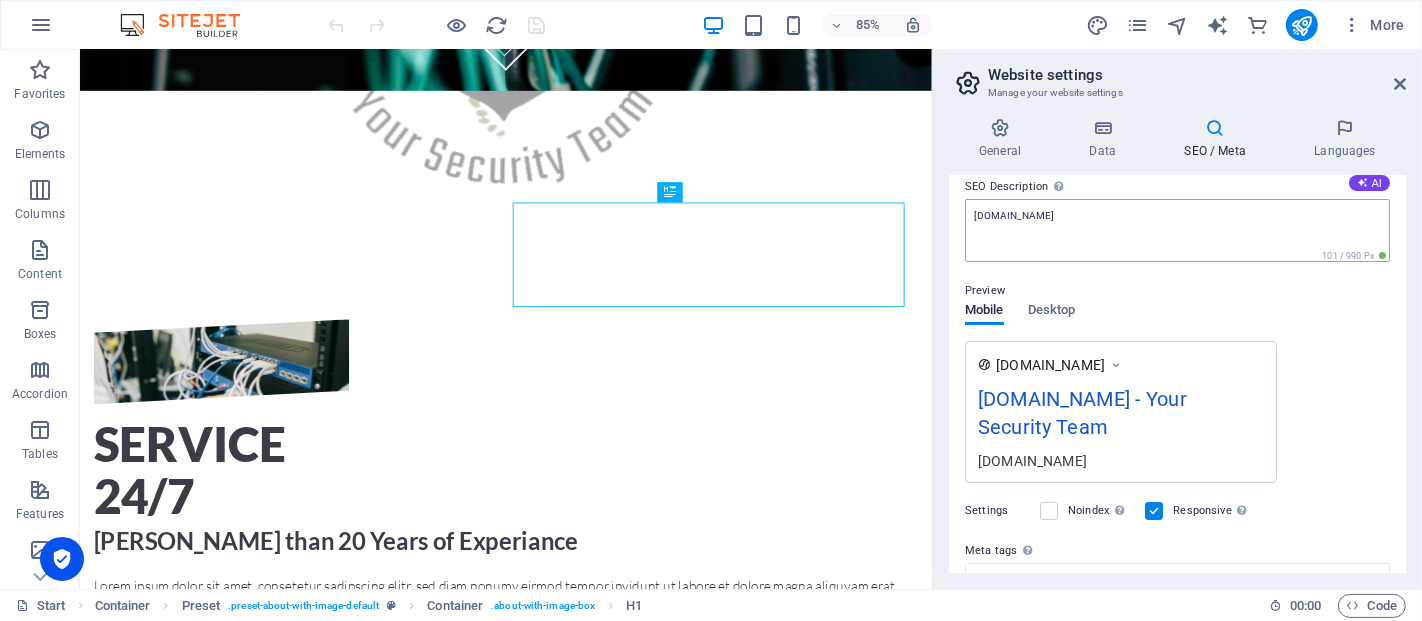 scroll, scrollTop: 0, scrollLeft: 0, axis: both 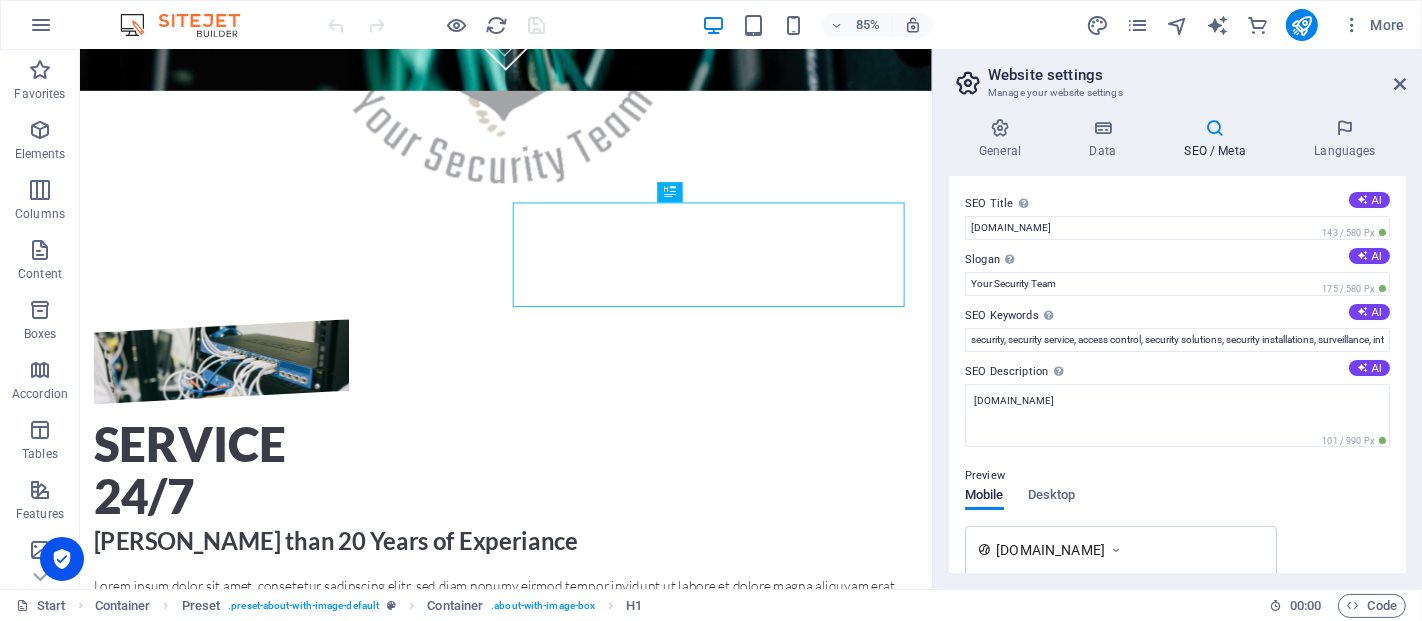 click on "Website settings Manage your website settings  General  Data  SEO / Meta  Languages Website name [DOMAIN_NAME] Logo Drag files here, click to choose files or select files from Files or our free stock photos & videos Select files from the file manager, stock photos, or upload file(s) Upload Favicon Set the favicon of your website here. A favicon is a small icon shown in the browser tab next to your website title. It helps visitors identify your website. Drag files here, click to choose files or select files from Files or our free stock photos & videos Select files from the file manager, stock photos, or upload file(s) Upload Preview Image (Open Graph) This image will be shown when the website is shared on social networks Drag files here, click to choose files or select files from Files or our free stock photos & videos Select files from the file manager, stock photos, or upload file(s) Upload Contact data for this website. This can be used everywhere on the website and will update automatically. [GEOGRAPHIC_DATA]" at bounding box center (1177, 319) 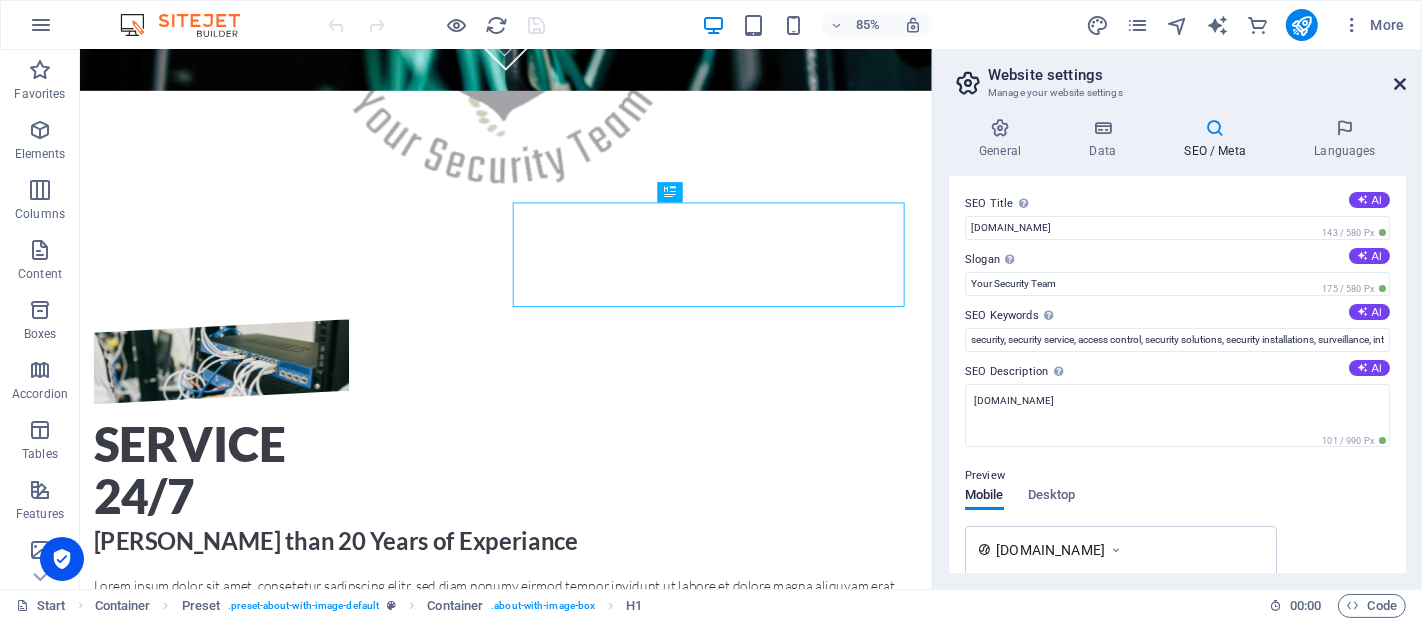 click at bounding box center [1400, 84] 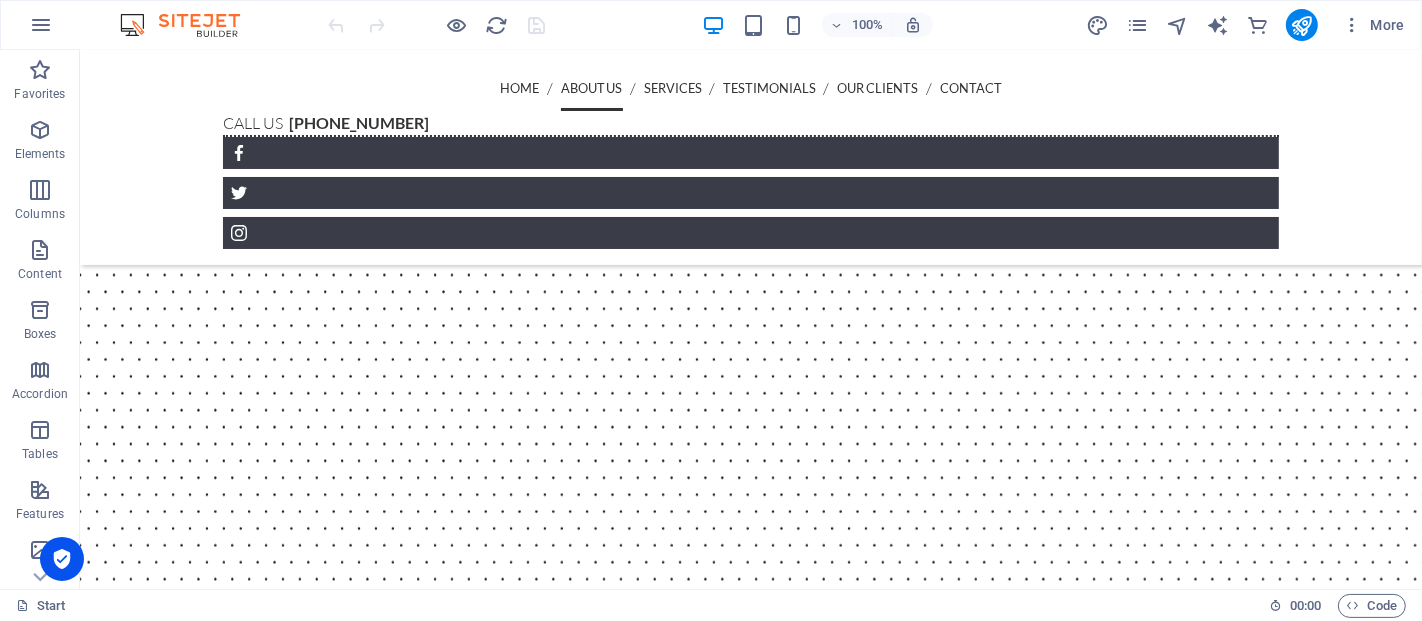 scroll, scrollTop: 66, scrollLeft: 0, axis: vertical 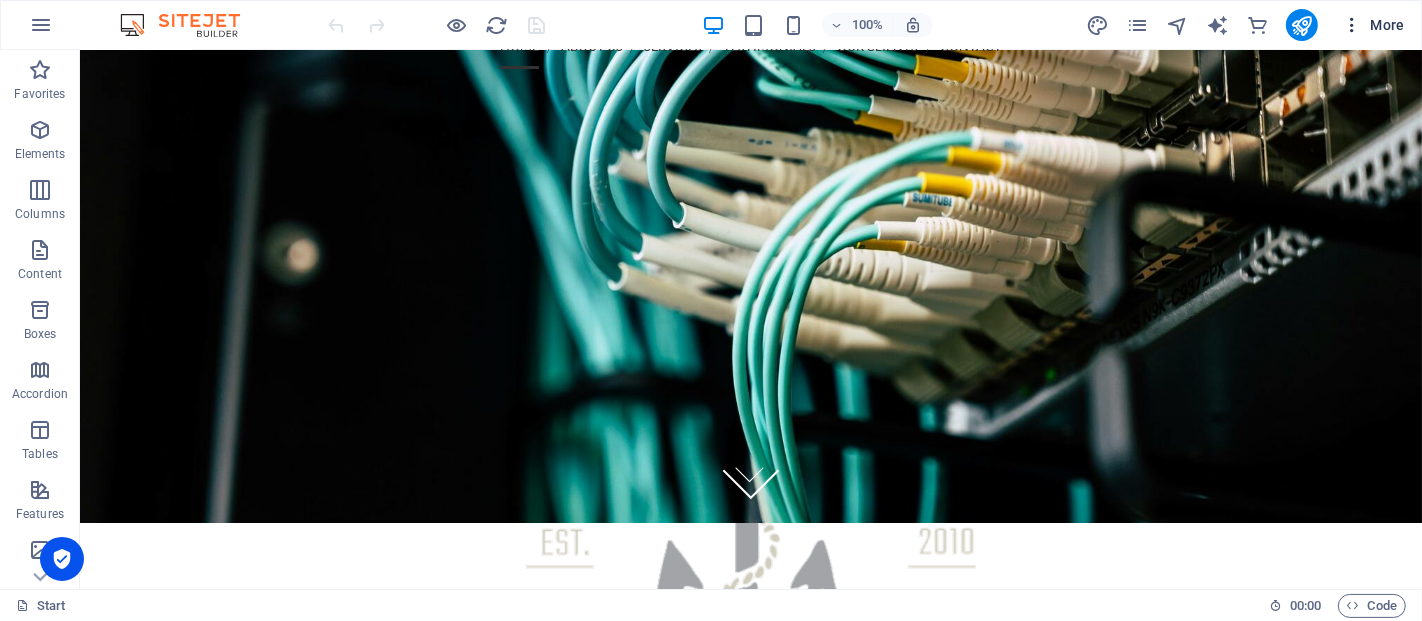 click on "More" at bounding box center (1373, 25) 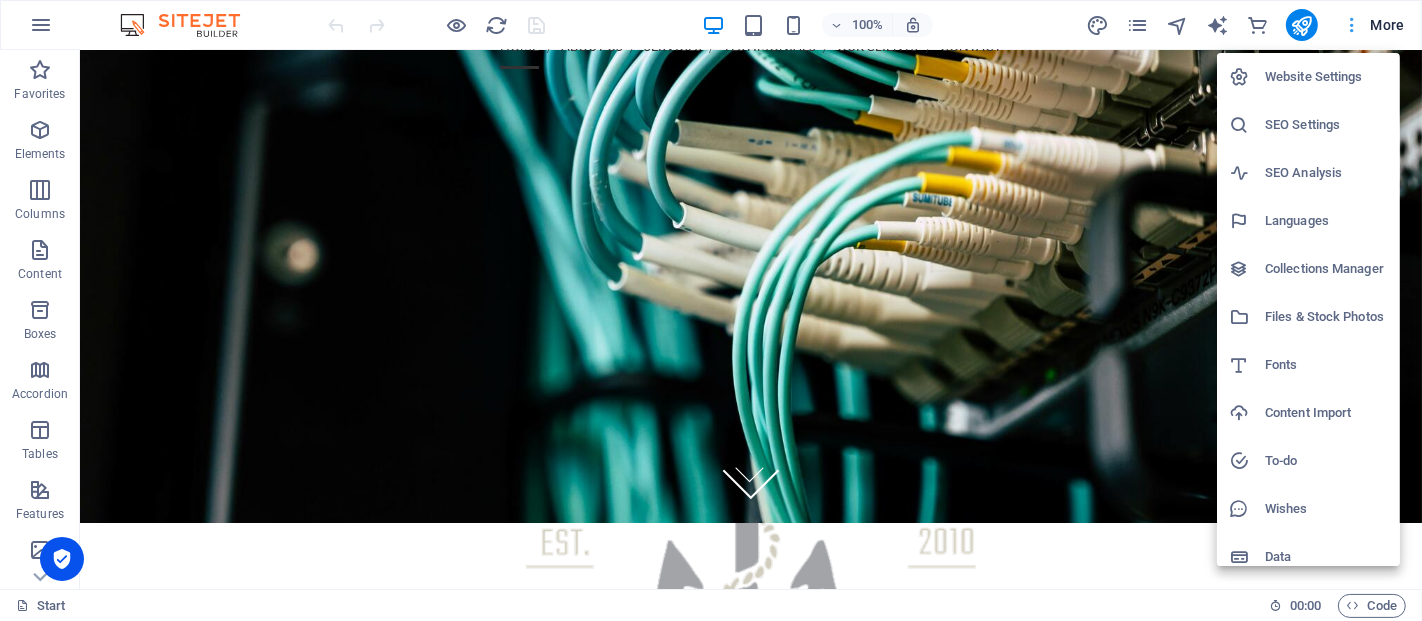 click at bounding box center (711, 310) 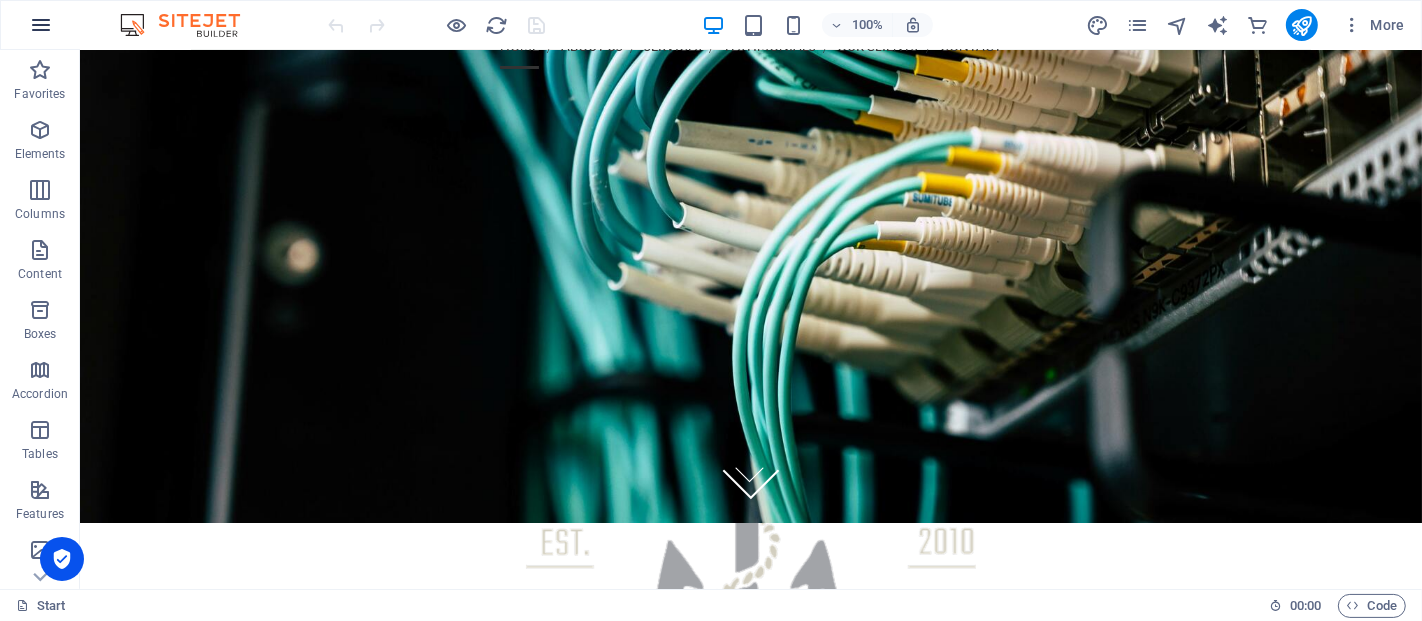 click at bounding box center [41, 25] 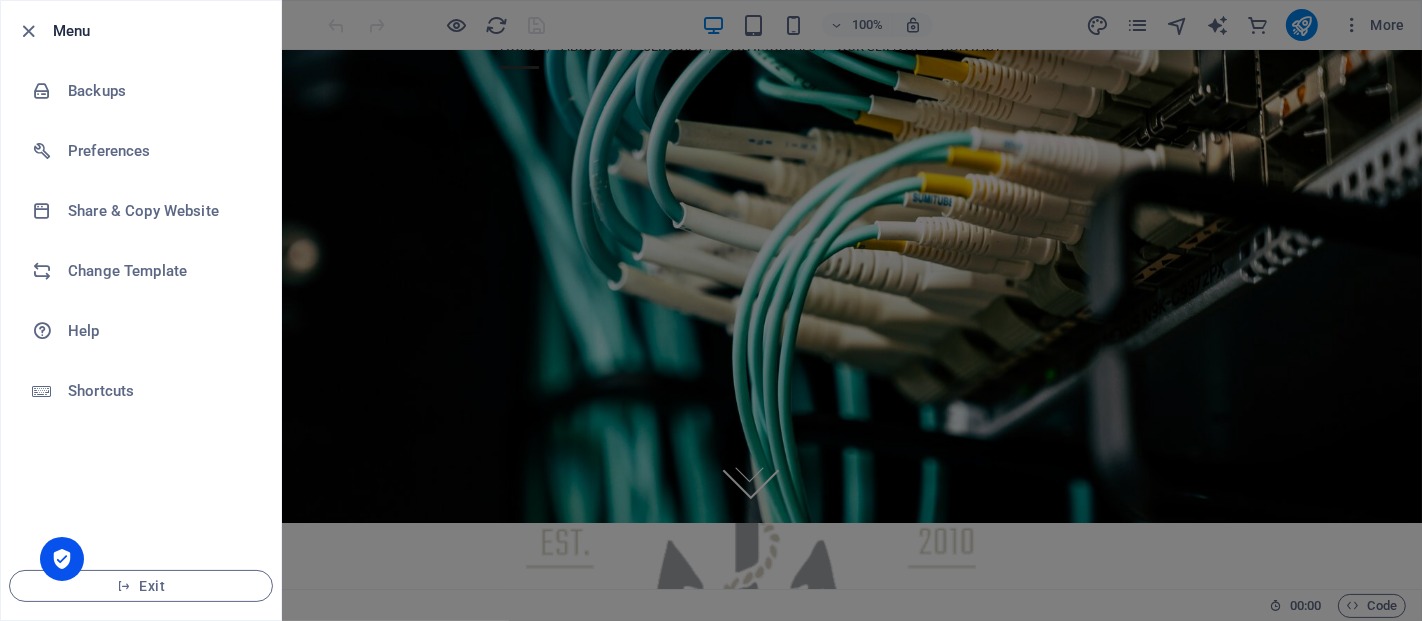 click on "Menu" at bounding box center (159, 31) 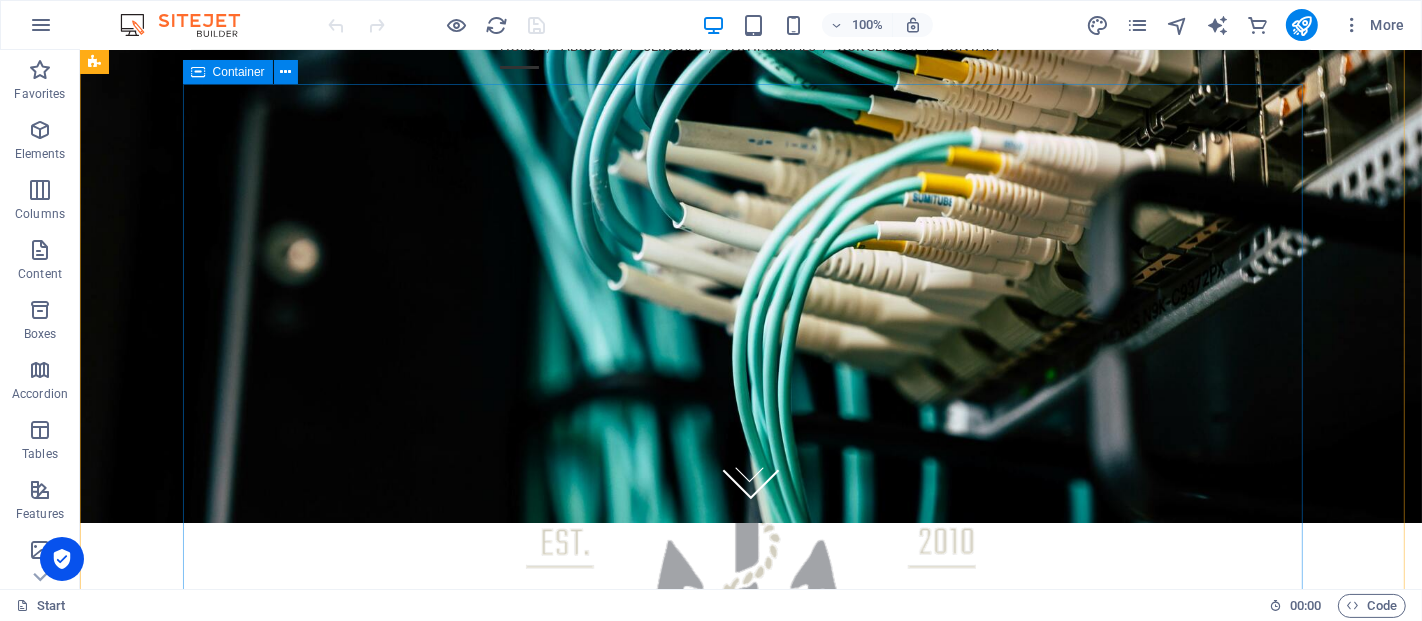scroll, scrollTop: 0, scrollLeft: 0, axis: both 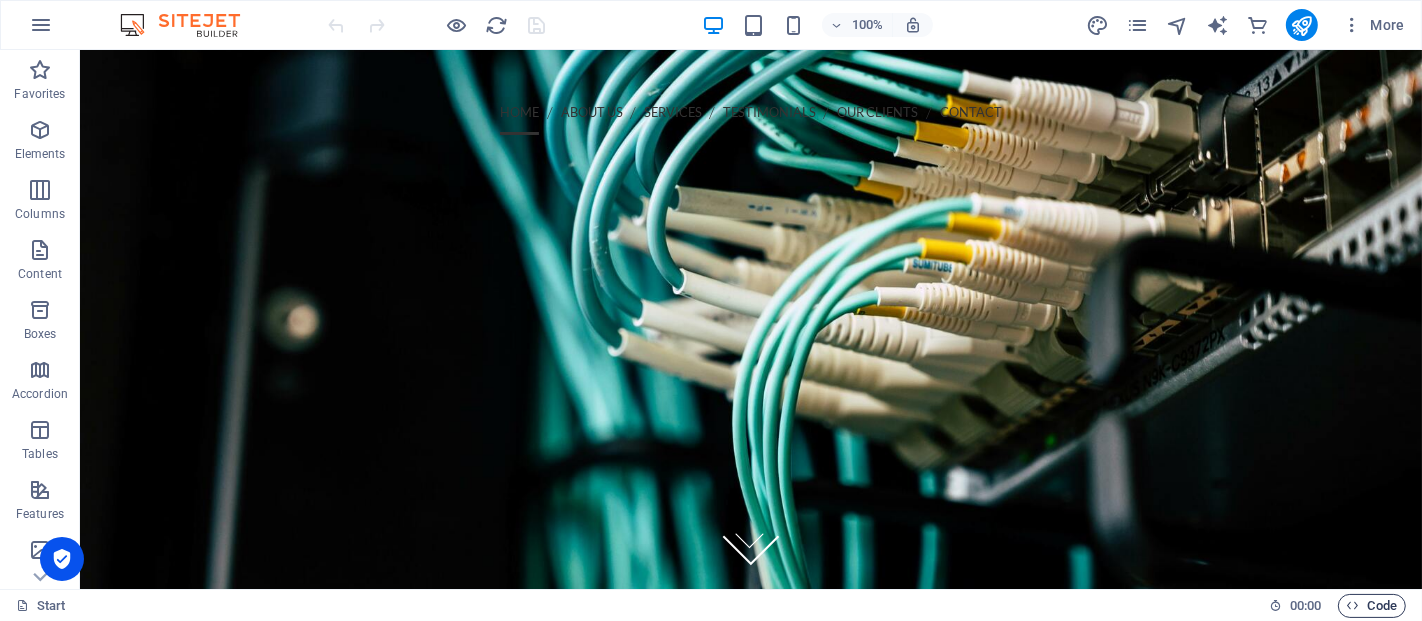 click on "Code" at bounding box center (1372, 606) 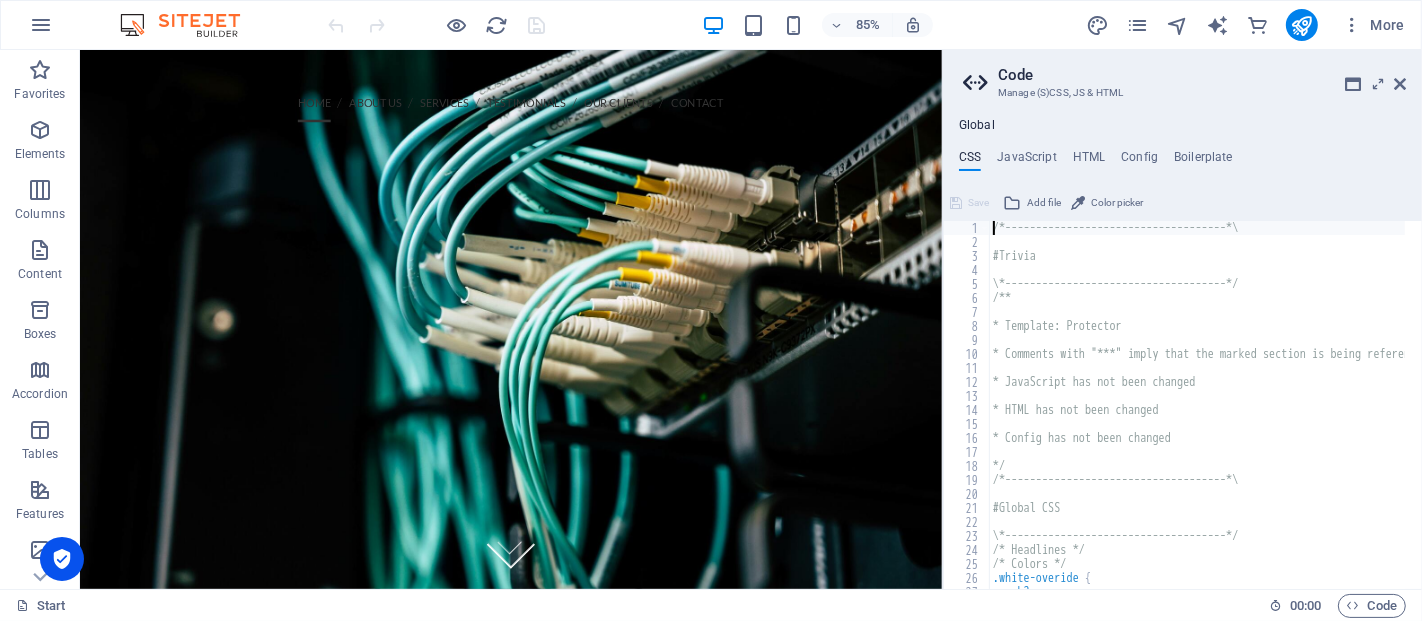 scroll, scrollTop: 0, scrollLeft: 0, axis: both 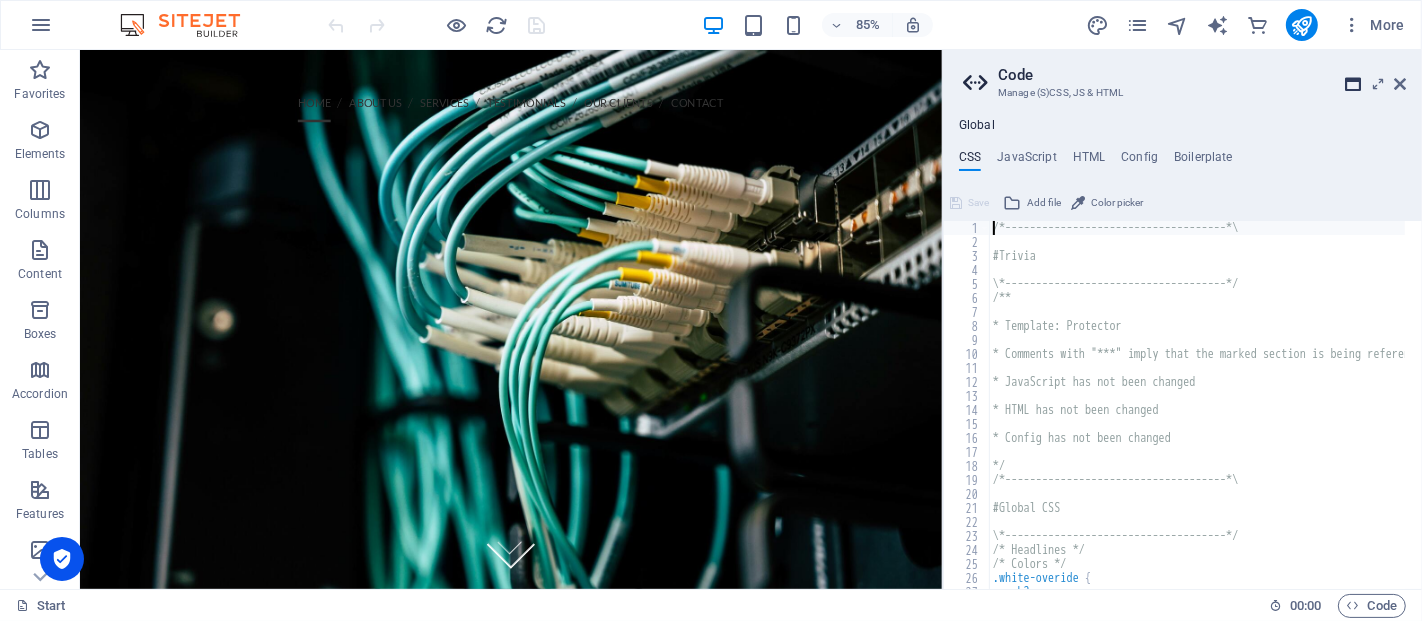 click at bounding box center [1353, 84] 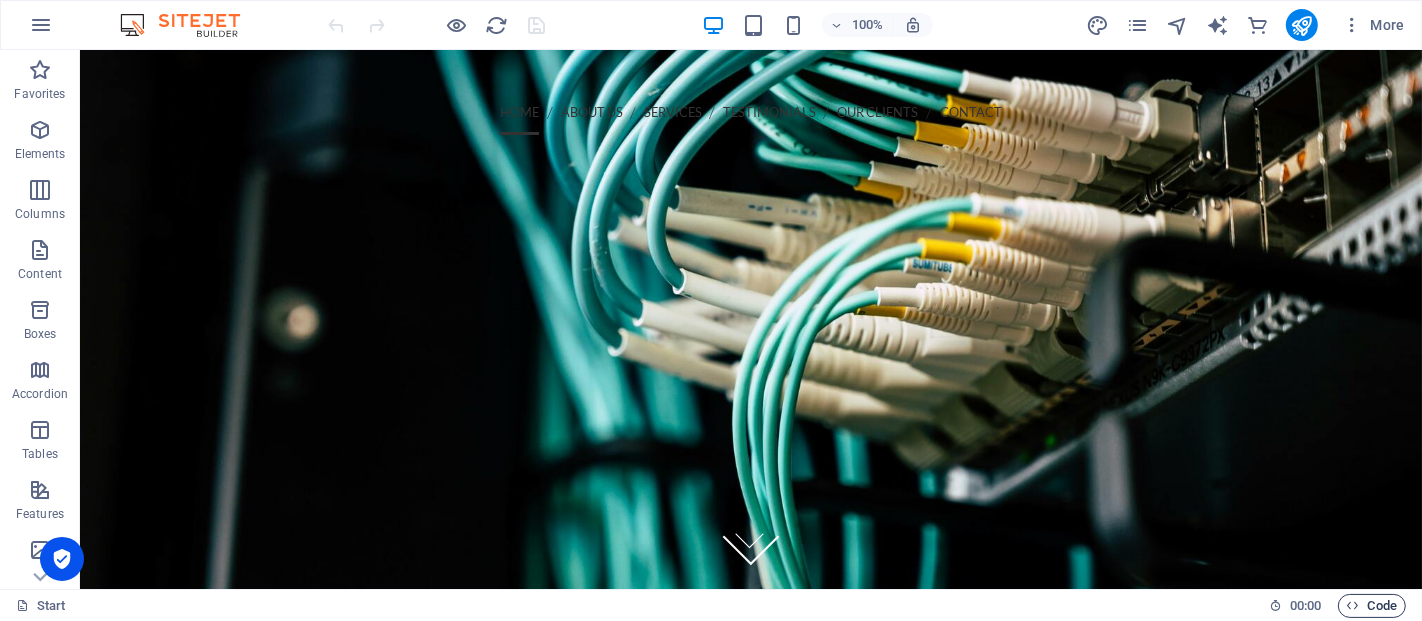 click on "Code" at bounding box center (1372, 606) 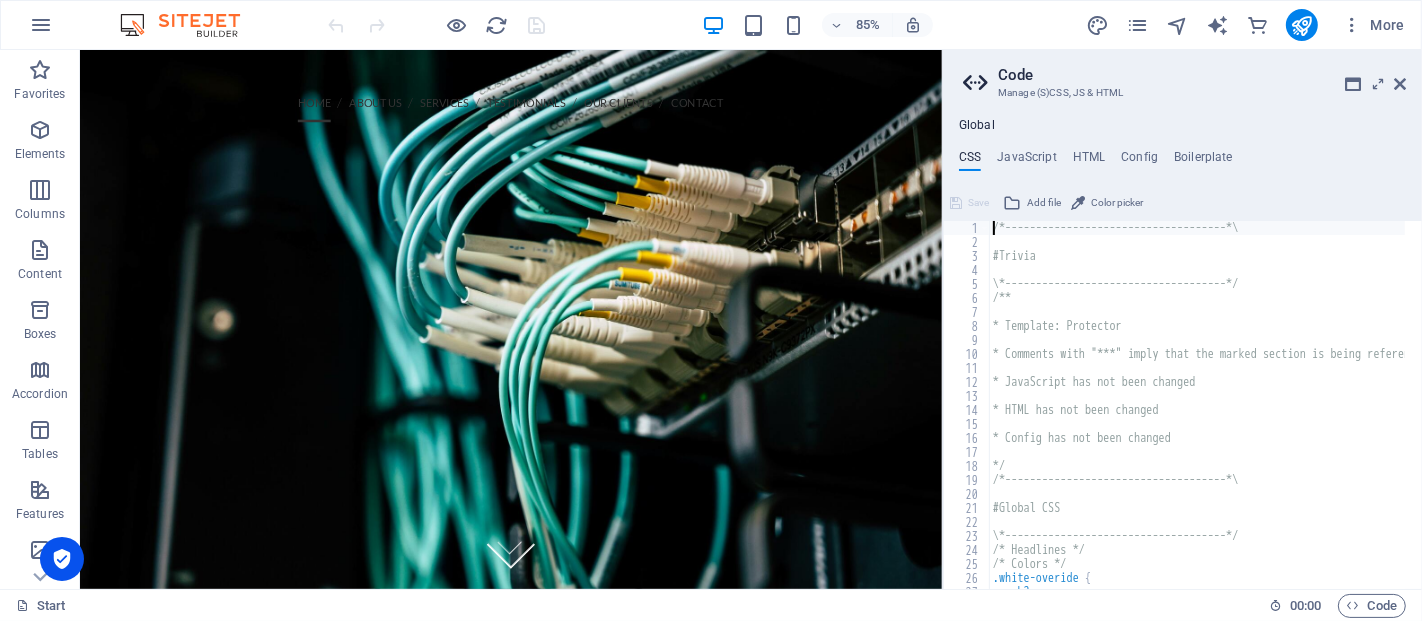 scroll, scrollTop: 600, scrollLeft: 0, axis: vertical 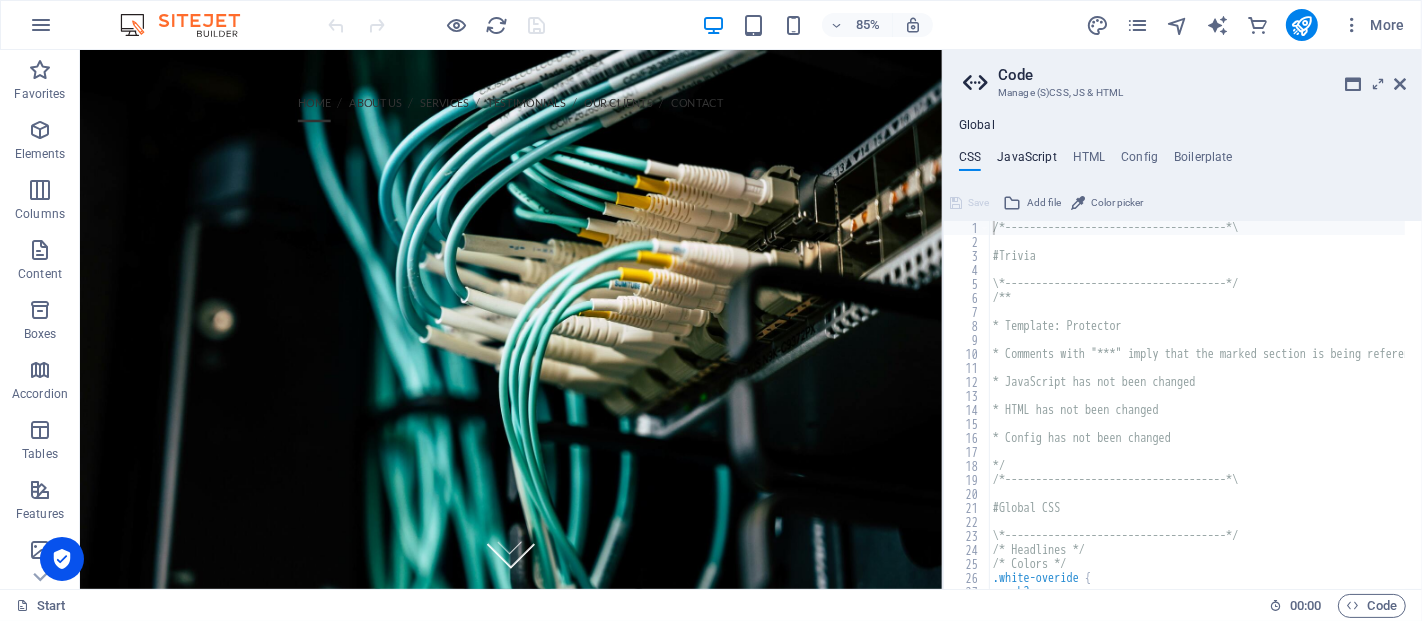click on "JavaScript" at bounding box center [1026, 161] 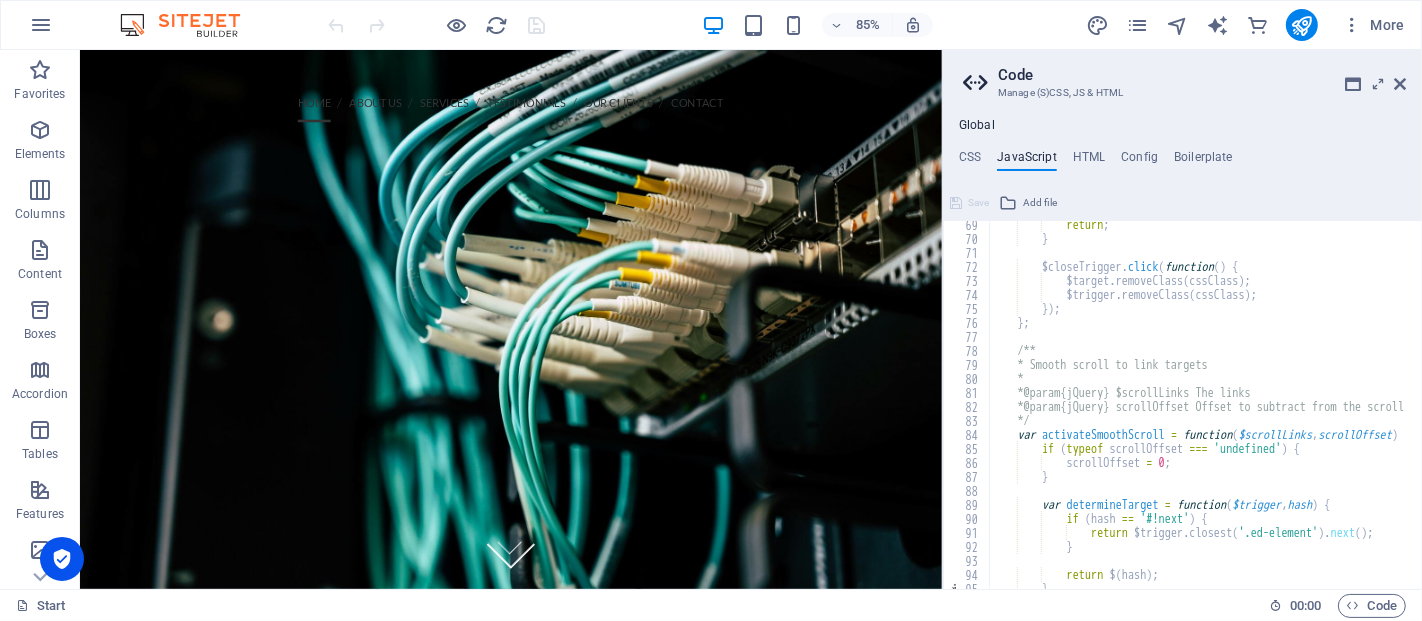 scroll, scrollTop: 0, scrollLeft: 0, axis: both 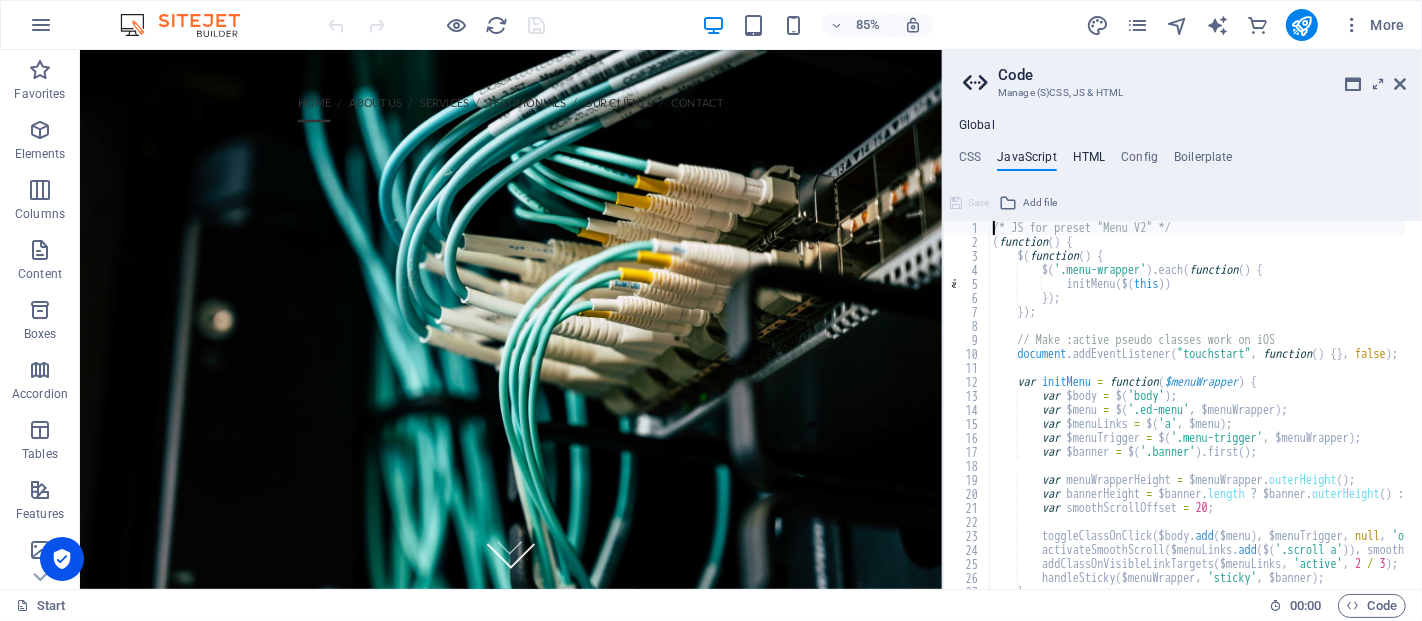 click on "HTML" at bounding box center [1089, 161] 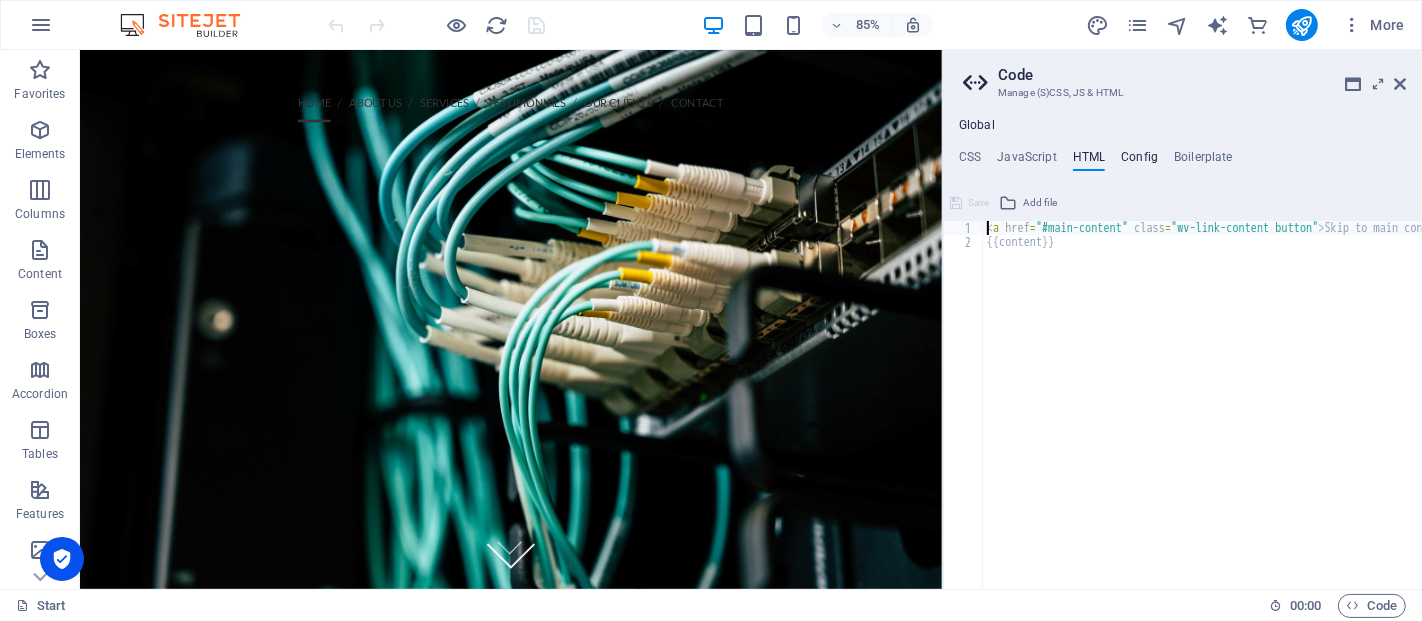 click on "Config" at bounding box center (1139, 161) 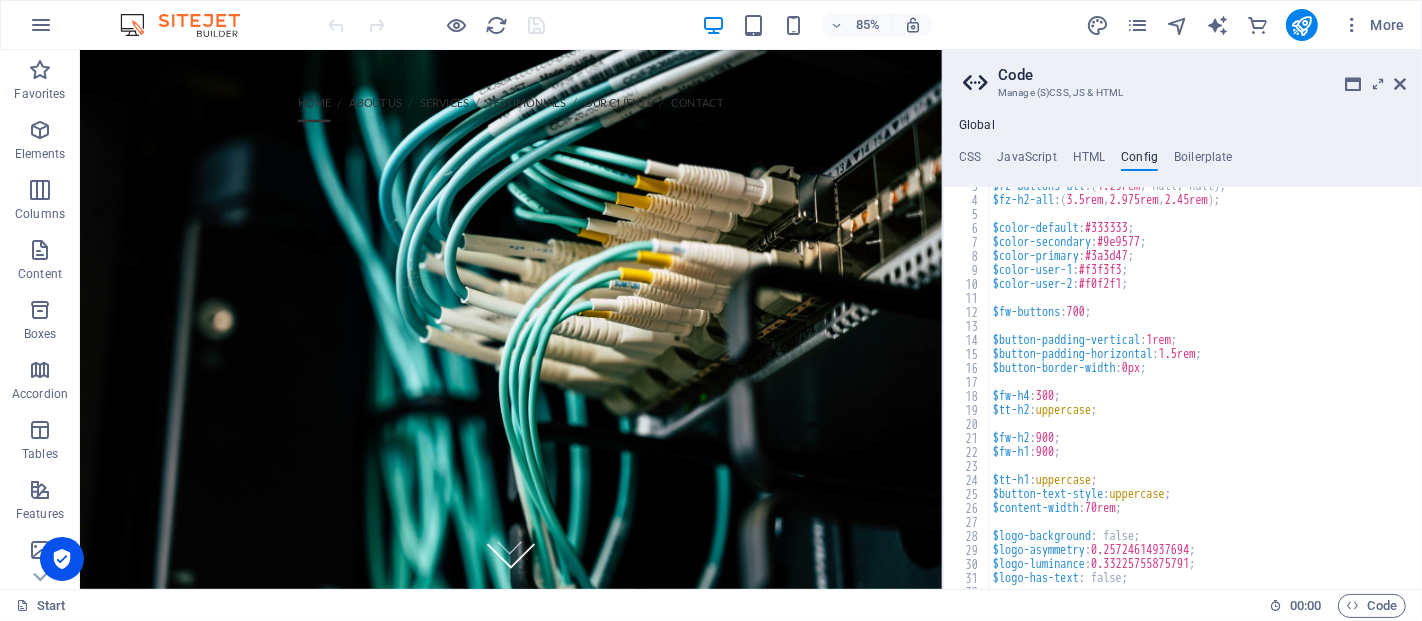 scroll, scrollTop: 0, scrollLeft: 0, axis: both 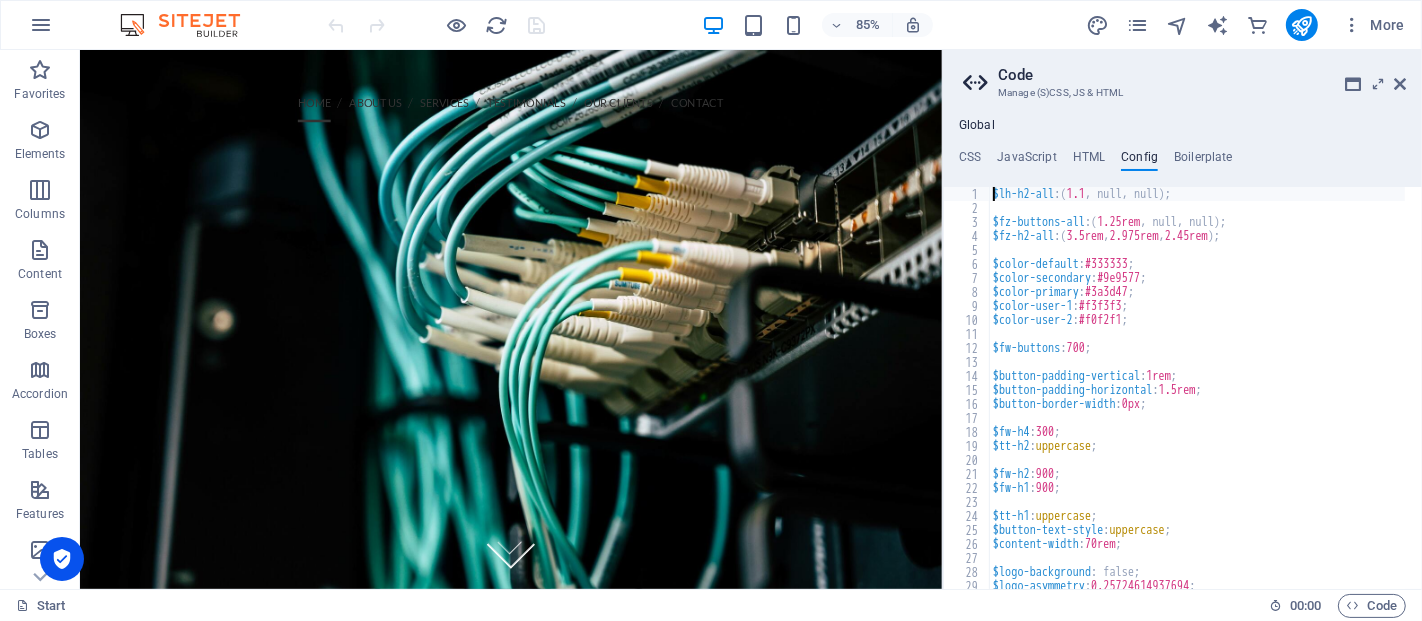 click on "Global CSS JavaScript HTML Config Boilerplate /*------------------------------------*\ 1 2 3 4 5 6 7 8 9 10 11 12 13 14 15 16 17 18 19 20 21 22 23 24 25 26 27 28 29 /*------------------------------------*\     #Trivia      \*------------------------------------*/ /**   * Template: Protector   * Comments with "***" imply that the marked section is being referenced somewhere else   * JavaScript has not been changed   * HTML has not been changed   * Config has not been changed   */ /*------------------------------------*\     #Global CSS      \*------------------------------------*/ /* Headlines */ /* Colors */ .white-overide   {      h2 ,     XXXXXXXXXXXXXXXXXXXXXXXXXXXXXXXXXXXXXXXXXXXXXXXXXXXXXXXXXXXXXXXXXXXXXXXXXXXXXXXXXXXXXXXXXXXXXXXXXXXXXXXXXXXXXXXXXXXXXXXXXXXXXXXXXXXXXXXXXXXXXXXXXXXXXXXXXXXXXXXXXXXXXXXXXXXXXXXXXXXXXXXXXXXXXXXXXXXXXXXXXXXXXXXXXXXXXXXXXXXXXXXXXXXXXXXXXXXXXXXXXXXXXXXXXXXXXXXX Save Add file Color picker /* JS for preset "Menu V2" */ 1 2 3 4 5 6 7 8 9 10 11 12 13 14 15 16 17 18 19 20 21 22 23" at bounding box center [1182, 353] 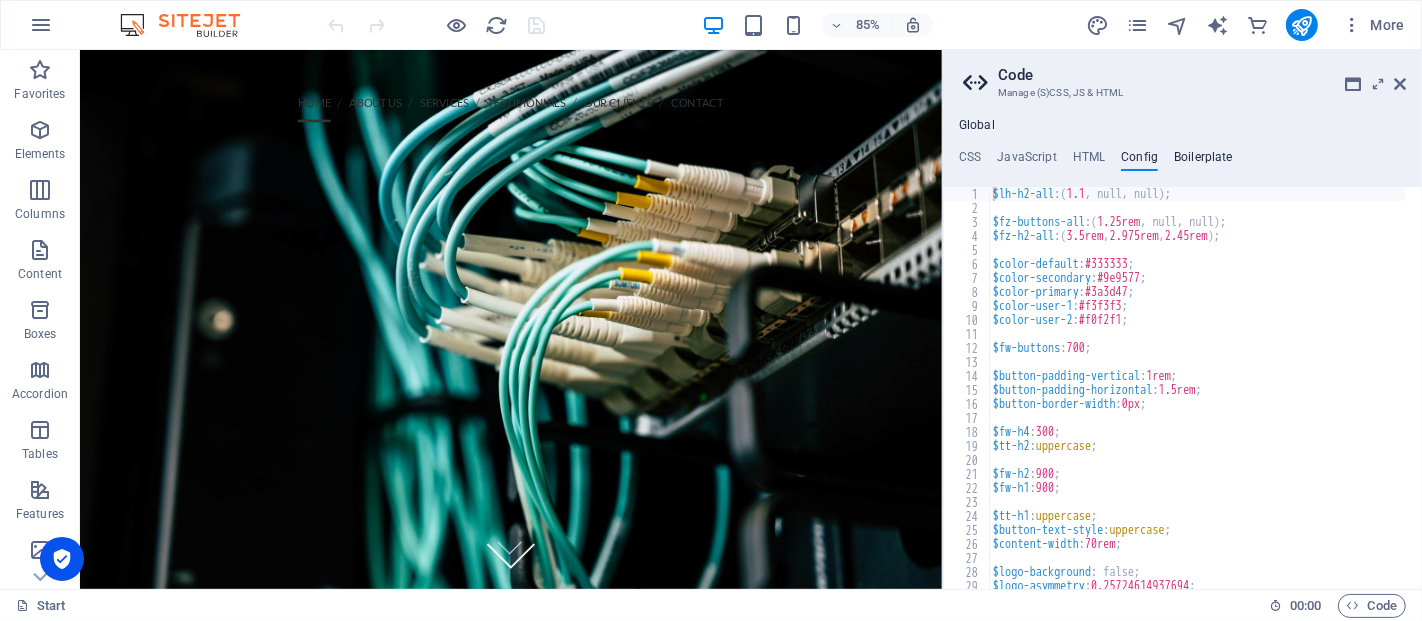click on "Boilerplate" at bounding box center (1203, 161) 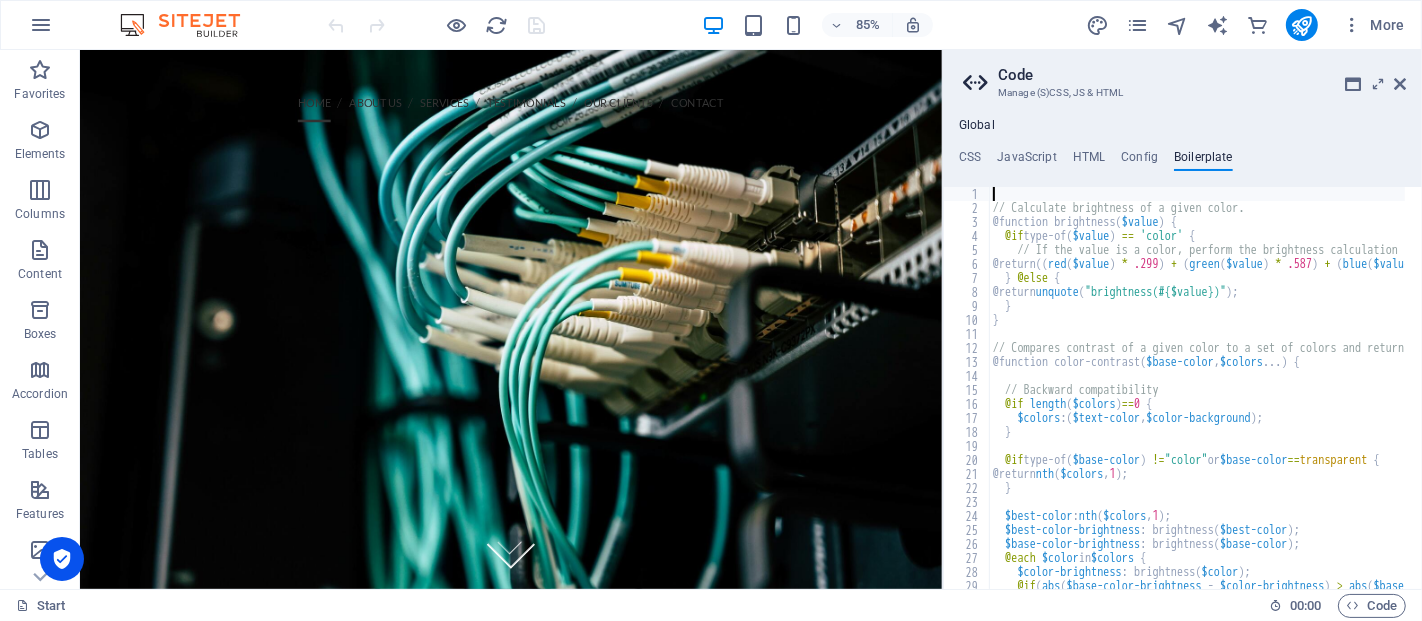 scroll, scrollTop: 0, scrollLeft: 0, axis: both 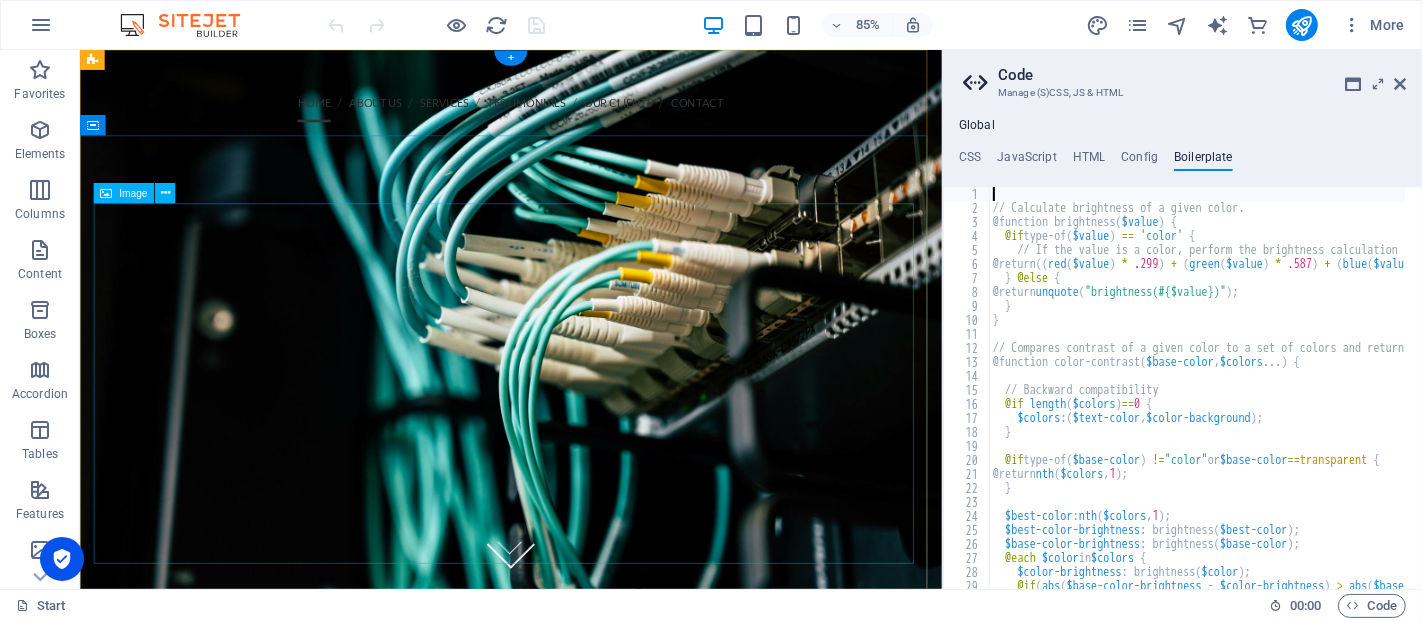 click at bounding box center (587, 581) 